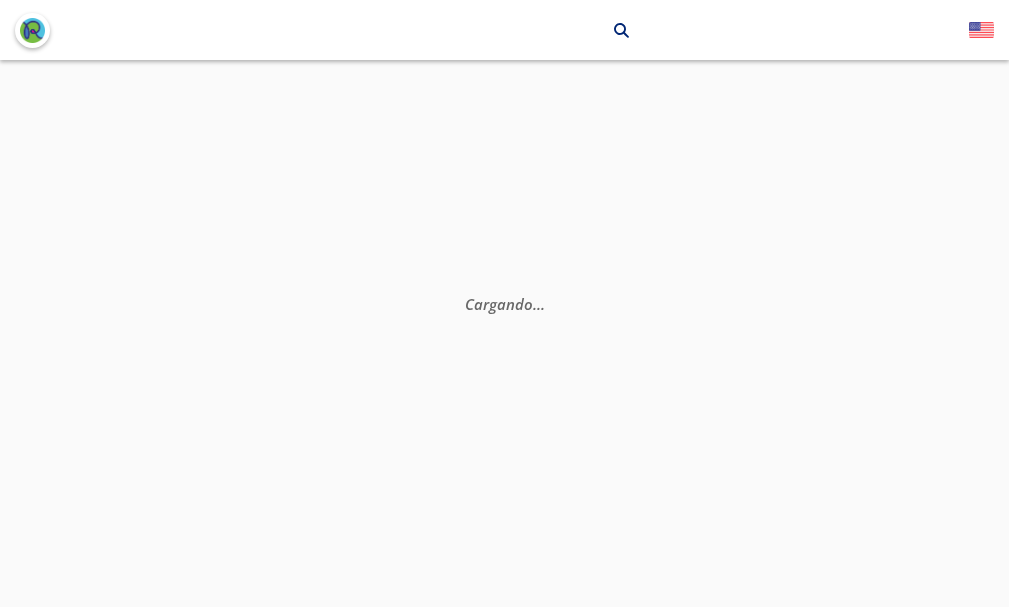 scroll, scrollTop: 0, scrollLeft: 0, axis: both 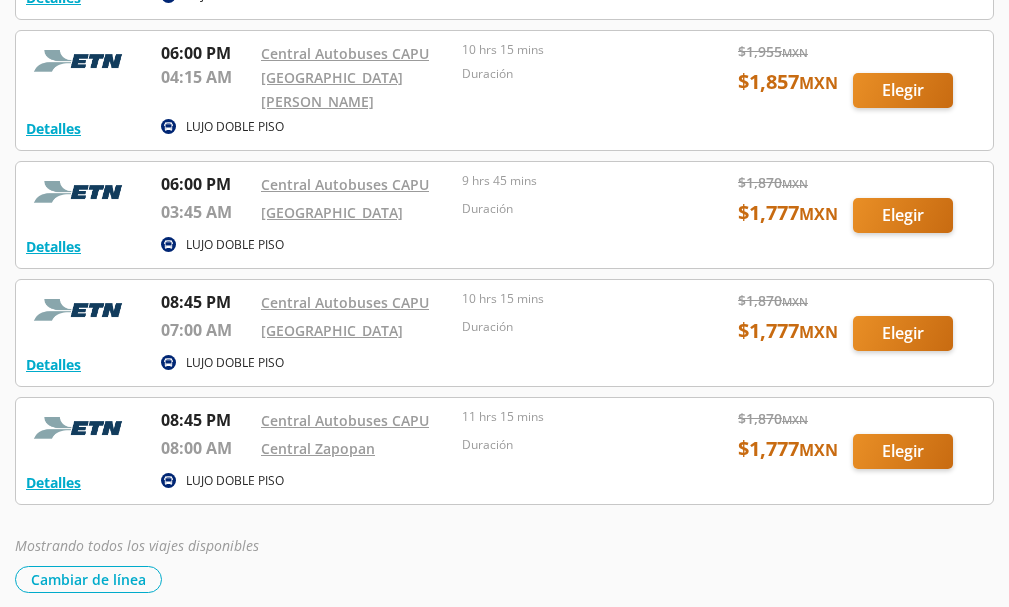 drag, startPoint x: 464, startPoint y: 418, endPoint x: 618, endPoint y: 439, distance: 155.42522 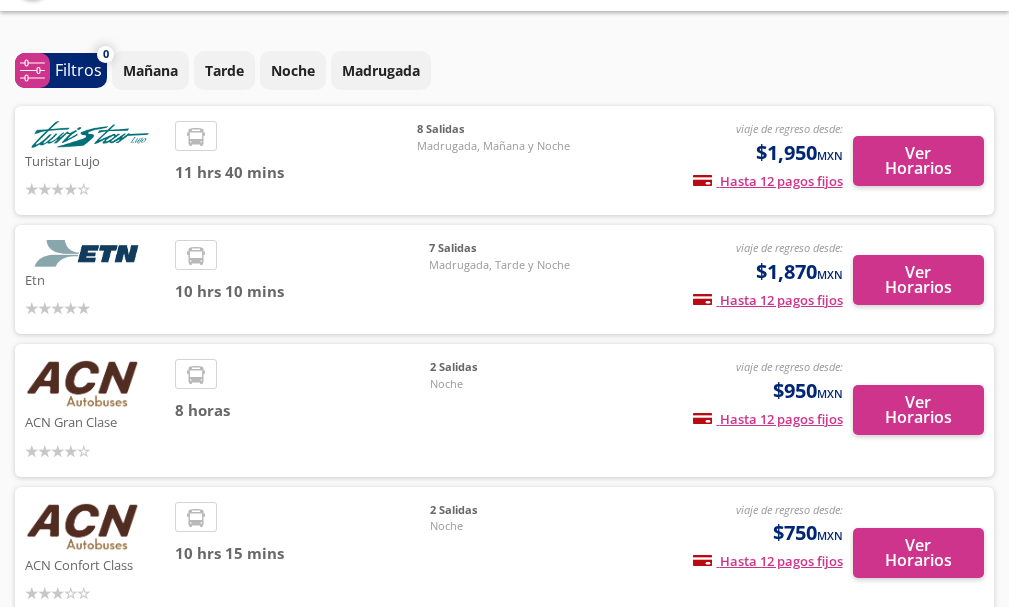 scroll, scrollTop: 16, scrollLeft: 0, axis: vertical 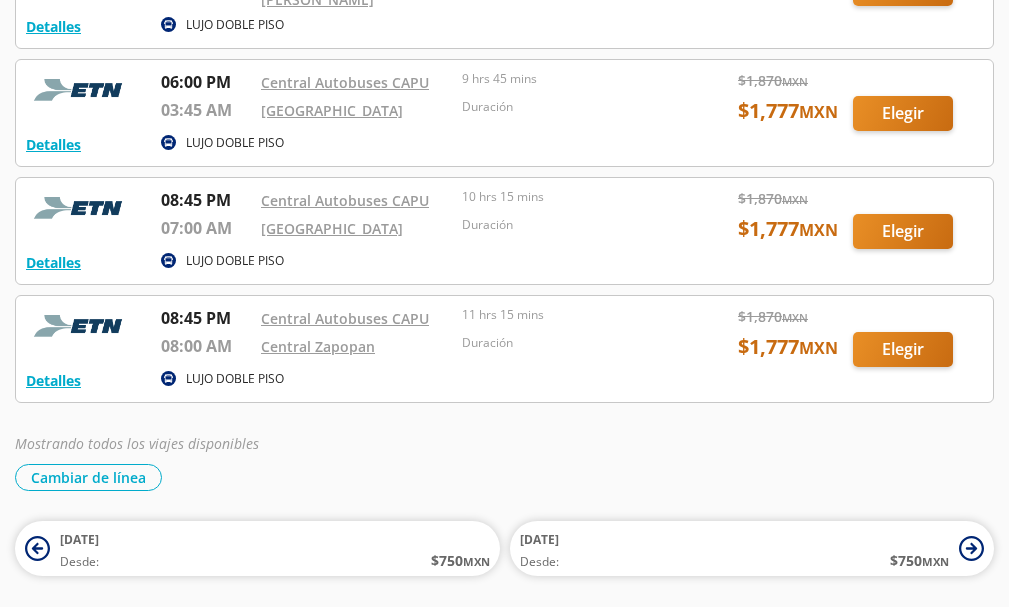 click at bounding box center [504, 349] 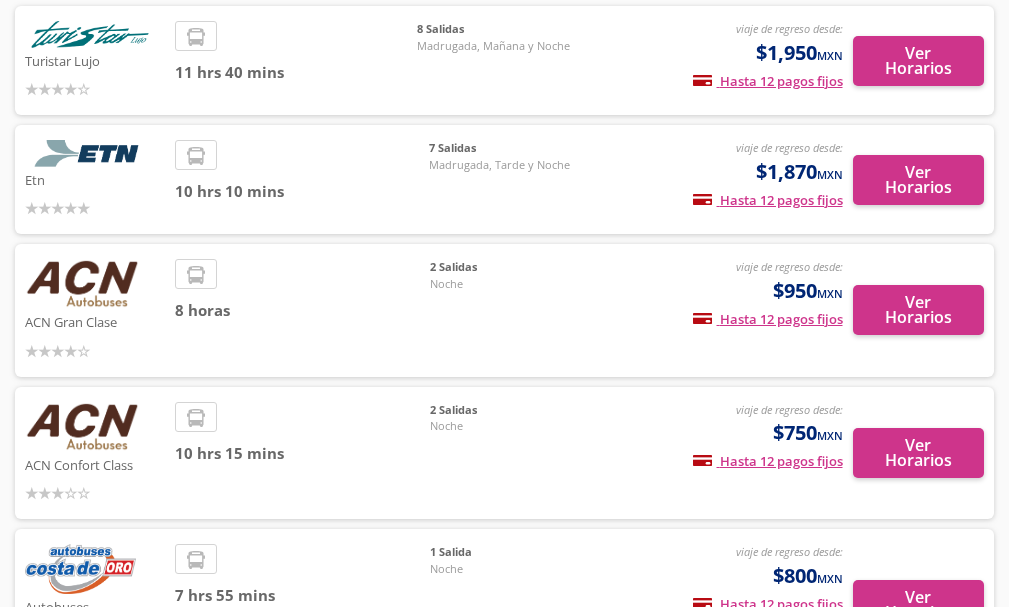 scroll, scrollTop: 0, scrollLeft: 0, axis: both 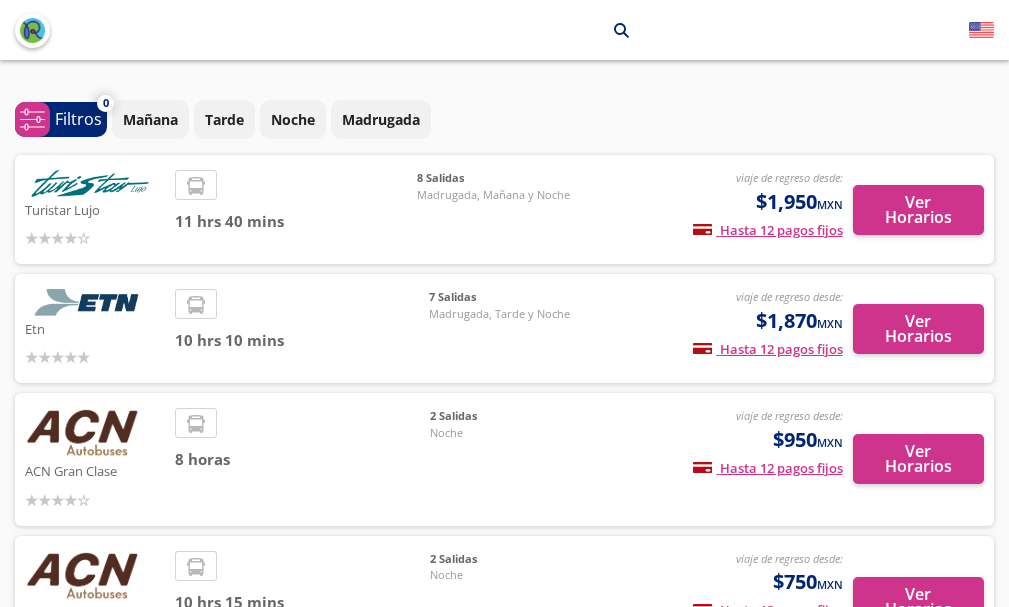 click at bounding box center (90, 183) 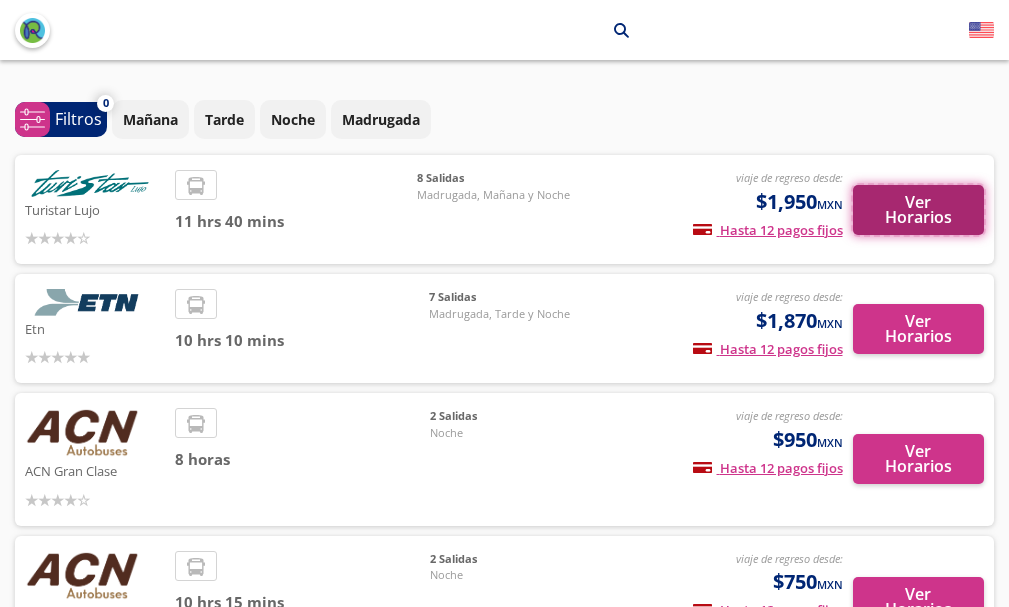 click on "Ver Horarios" at bounding box center [919, 210] 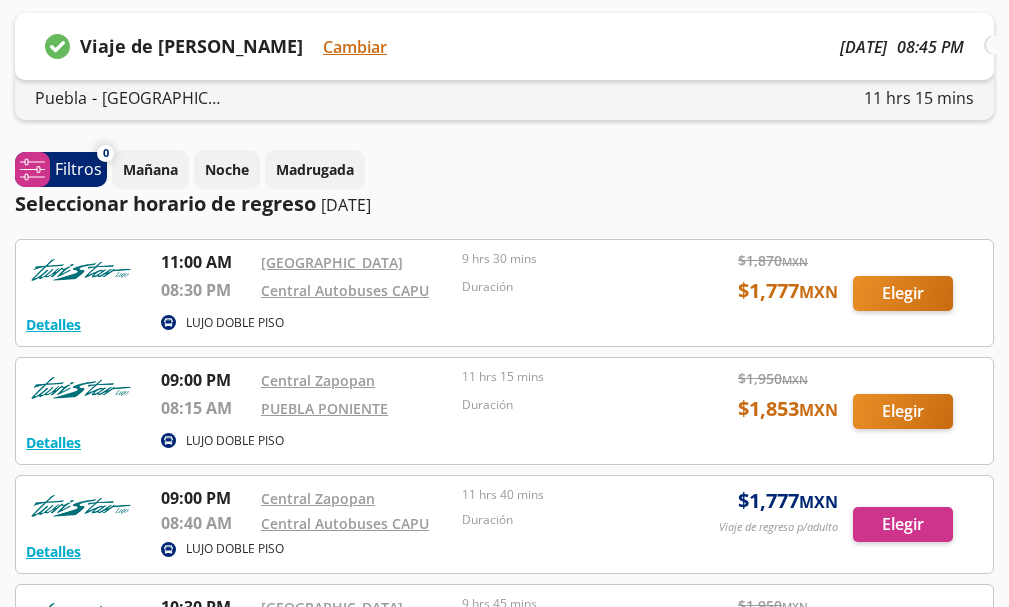 scroll, scrollTop: 367, scrollLeft: 0, axis: vertical 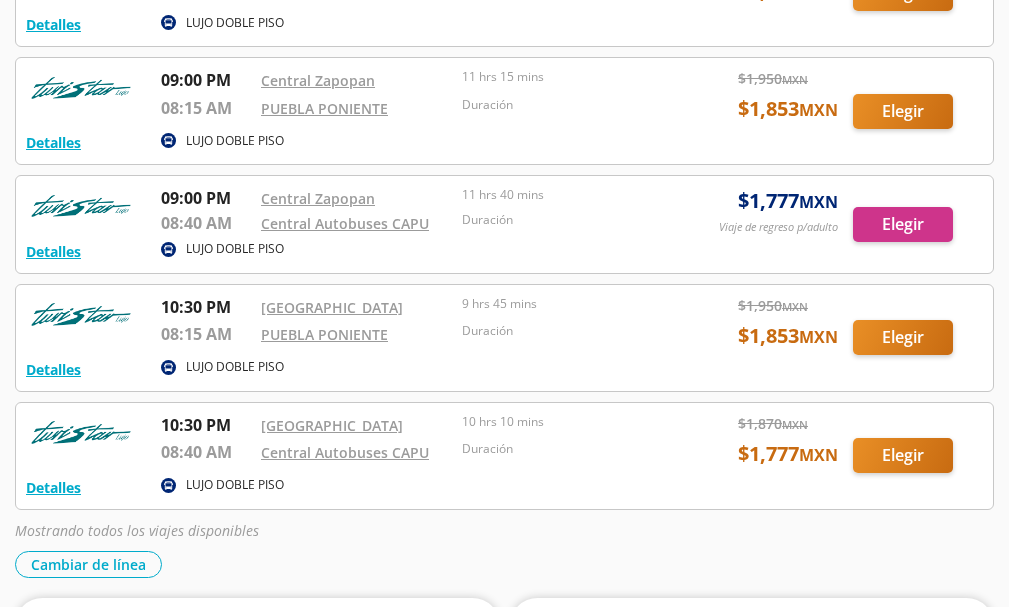 click at bounding box center [504, 456] 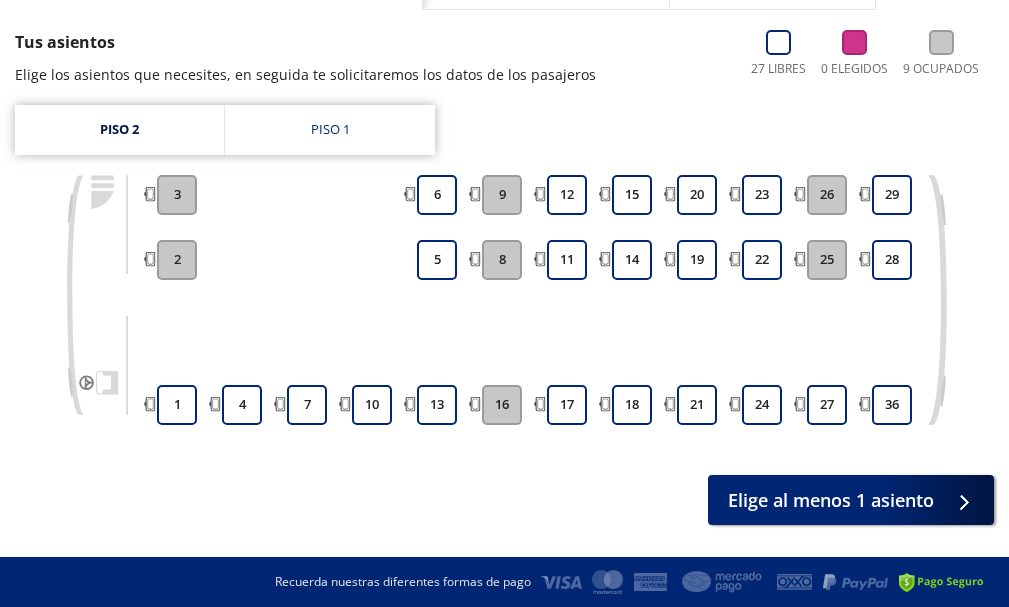 scroll, scrollTop: 167, scrollLeft: 0, axis: vertical 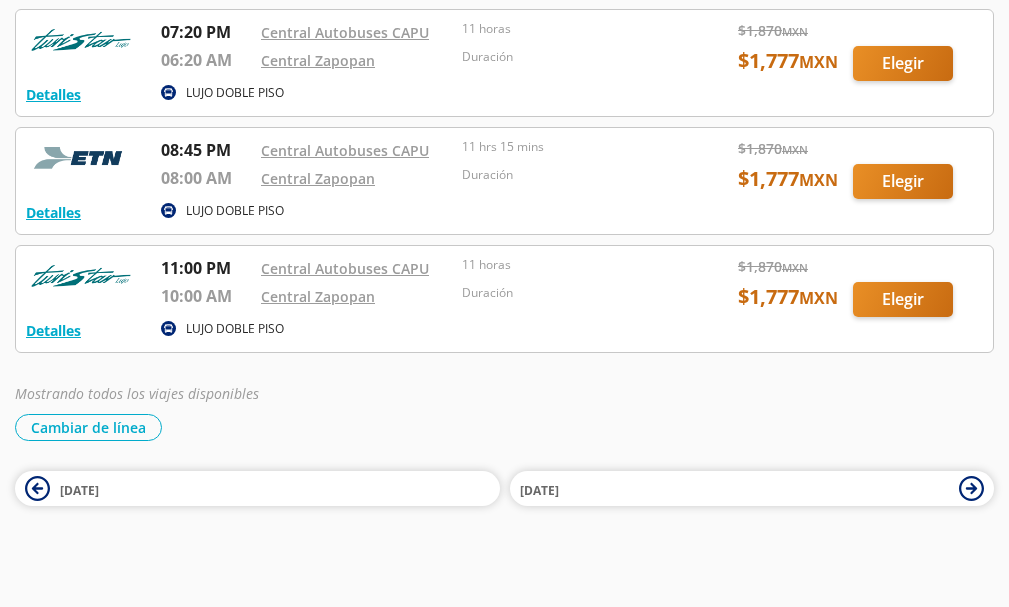 click at bounding box center (504, 299) 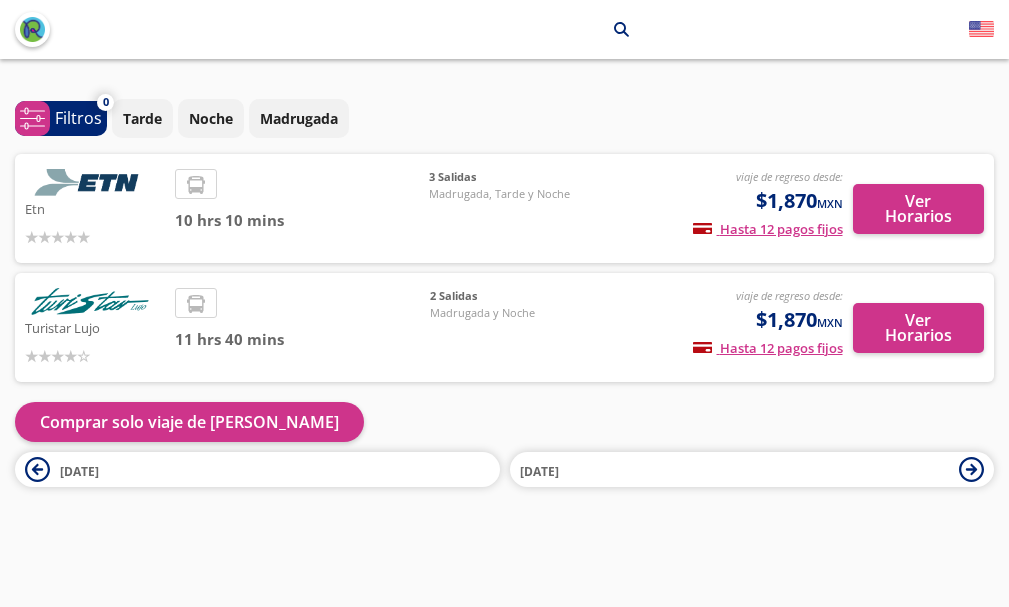 scroll, scrollTop: 1, scrollLeft: 0, axis: vertical 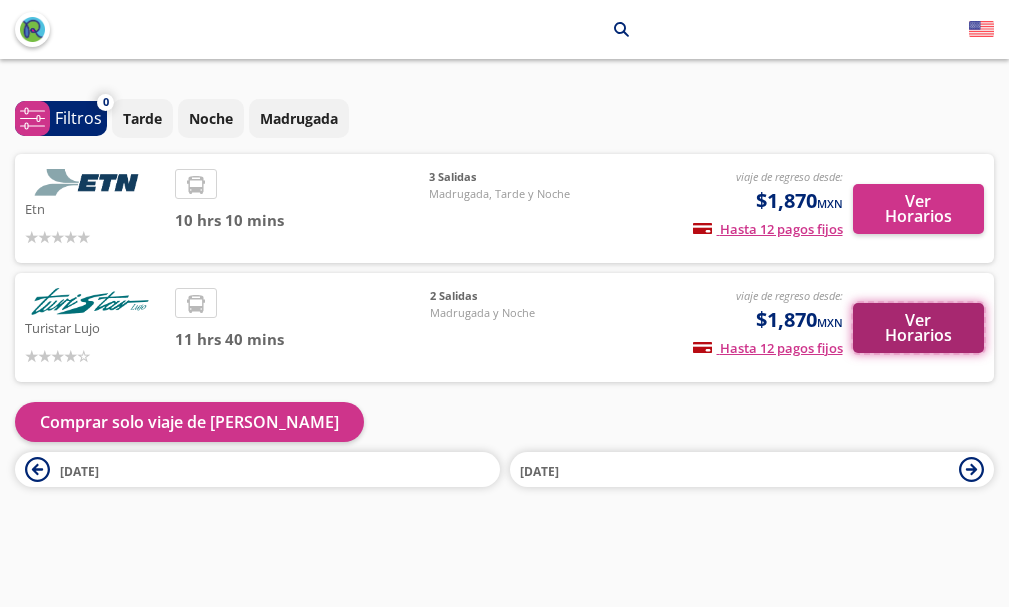 click on "Ver Horarios" at bounding box center [919, 328] 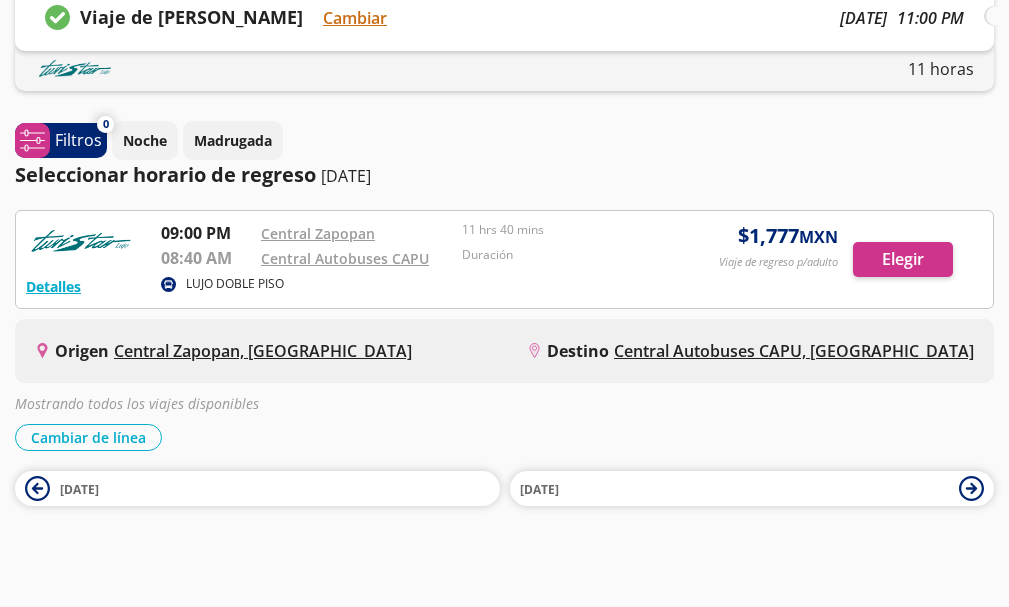 scroll, scrollTop: 0, scrollLeft: 0, axis: both 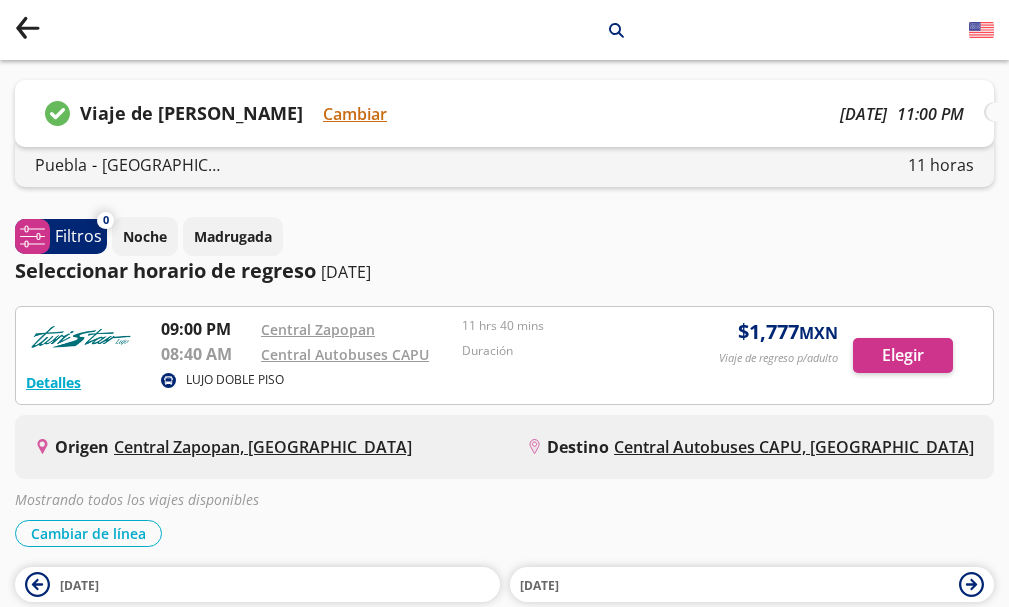 click at bounding box center [504, 355] 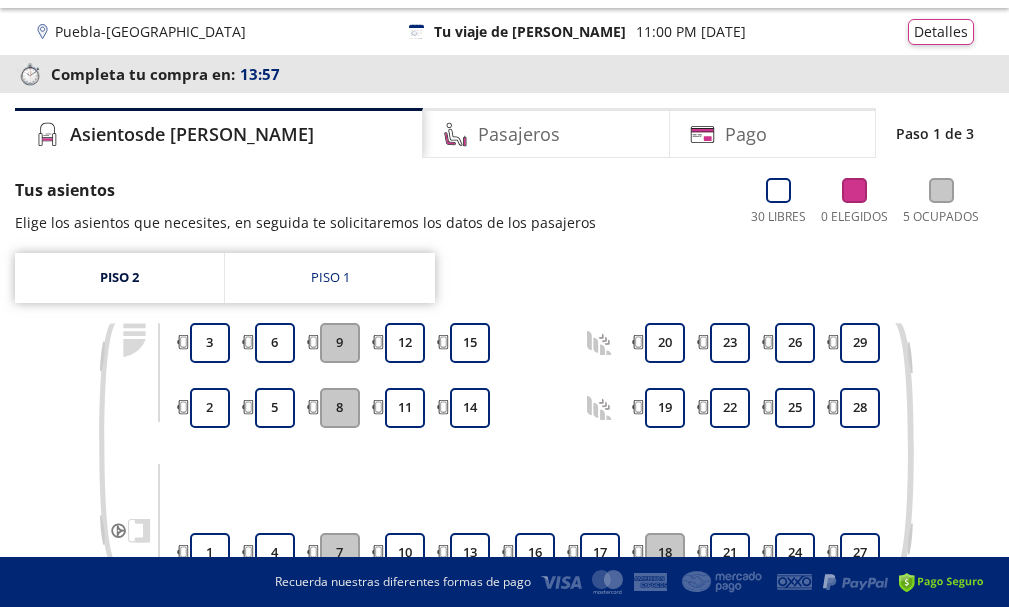 scroll, scrollTop: 0, scrollLeft: 0, axis: both 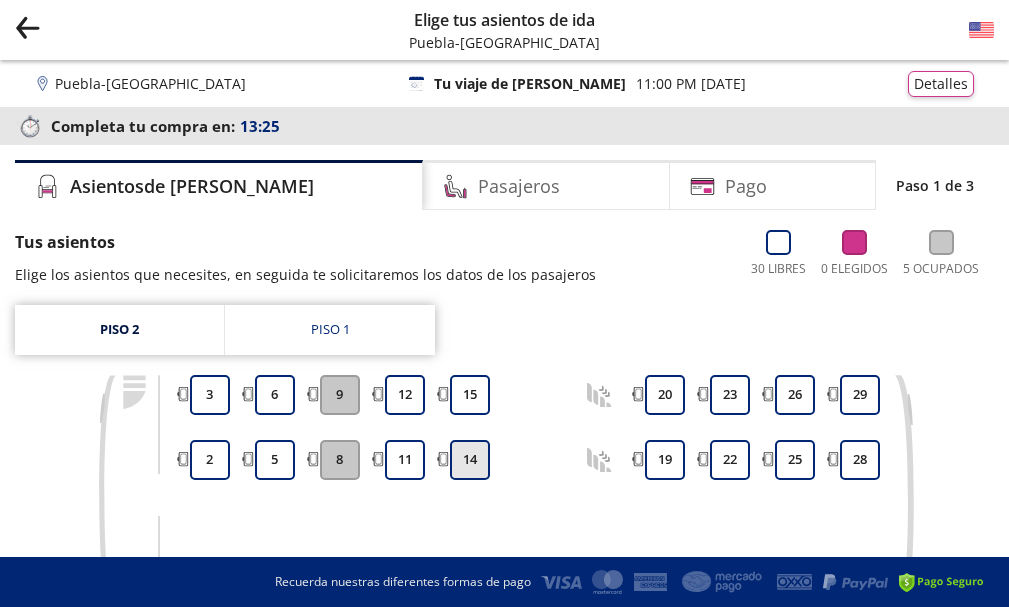 click on "14" at bounding box center (470, 460) 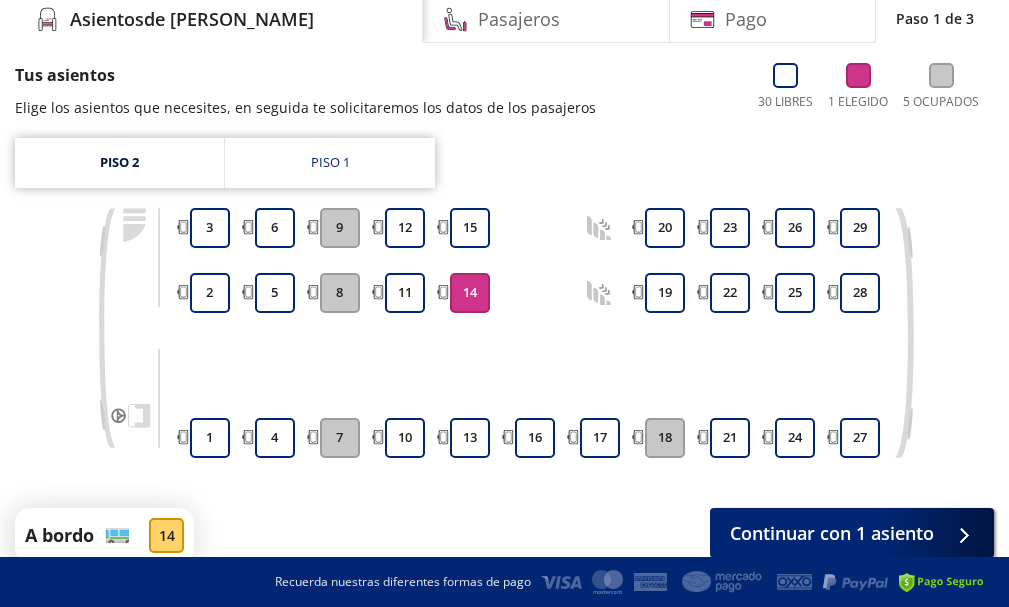 scroll, scrollTop: 200, scrollLeft: 0, axis: vertical 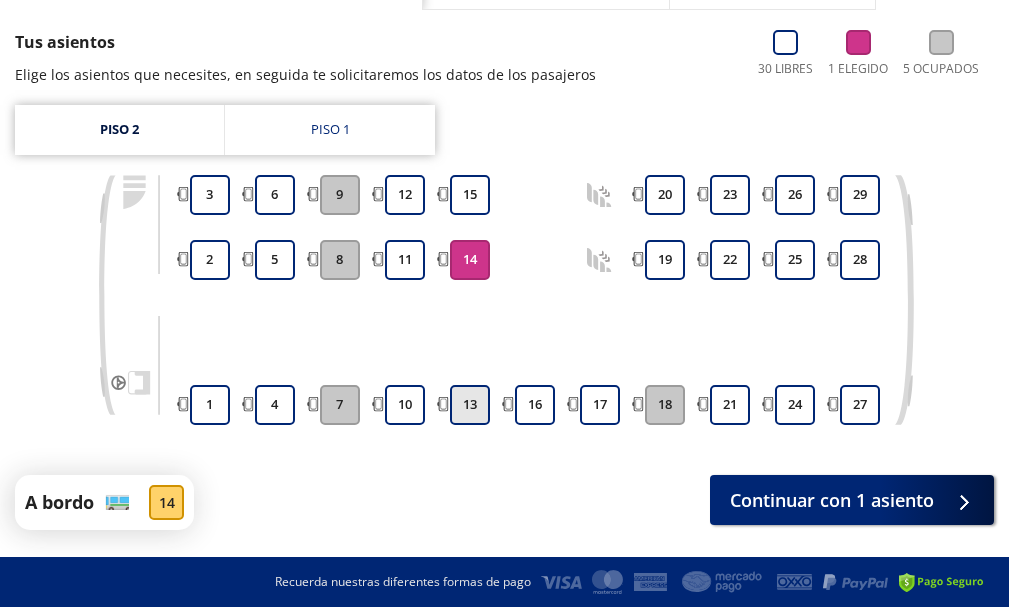 click on "13" at bounding box center [470, 405] 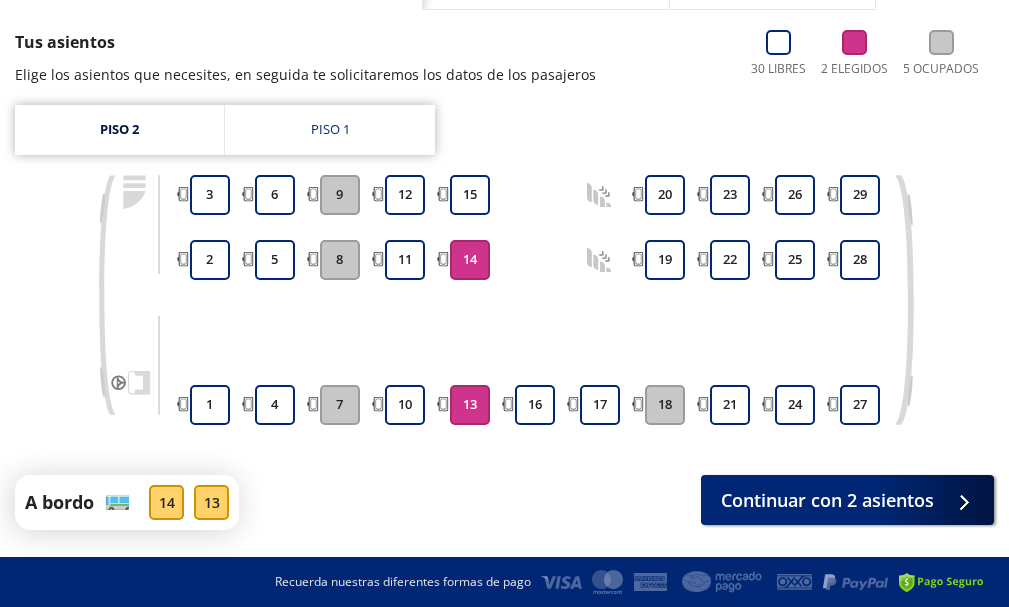 click on "14" at bounding box center (470, 260) 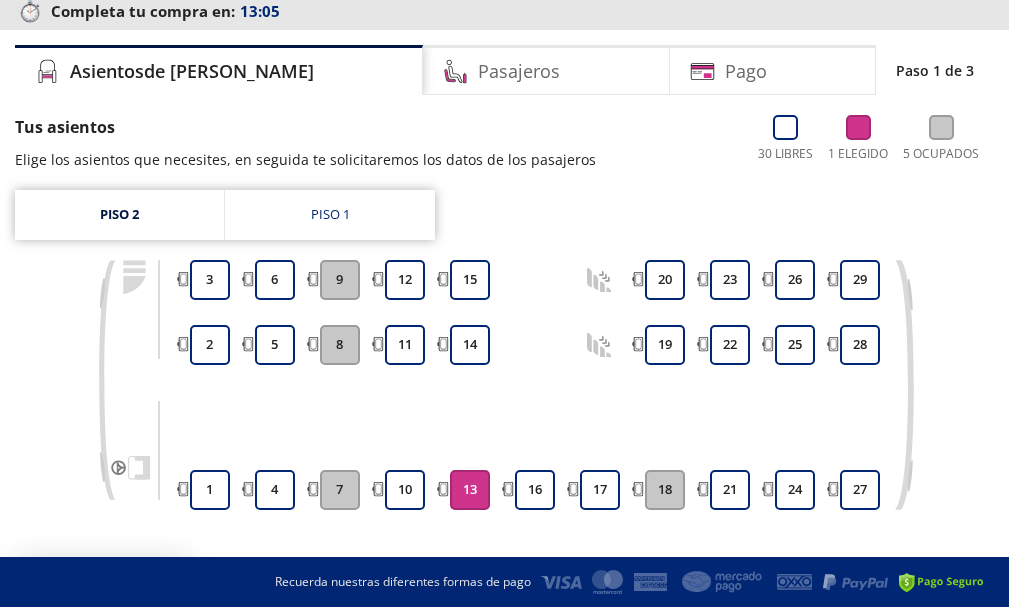 scroll, scrollTop: 248, scrollLeft: 0, axis: vertical 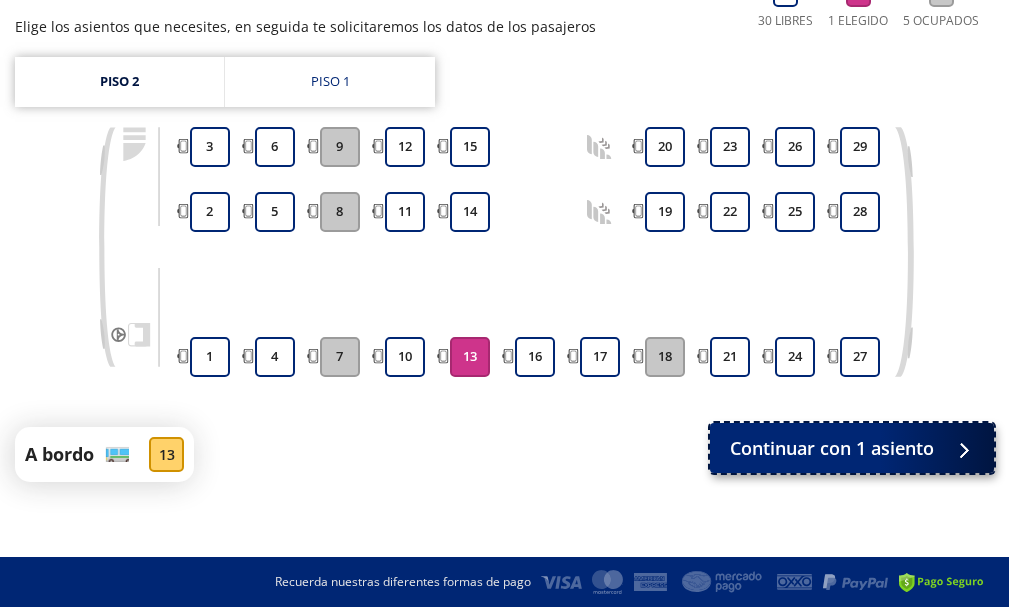 click on "Continuar con 1 asiento" at bounding box center [832, 448] 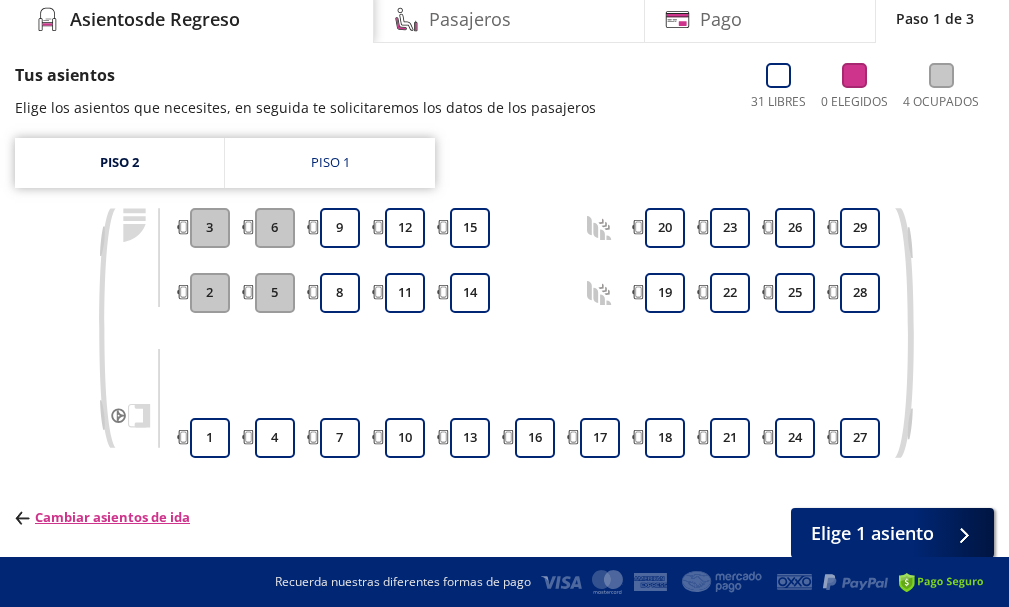 scroll, scrollTop: 200, scrollLeft: 0, axis: vertical 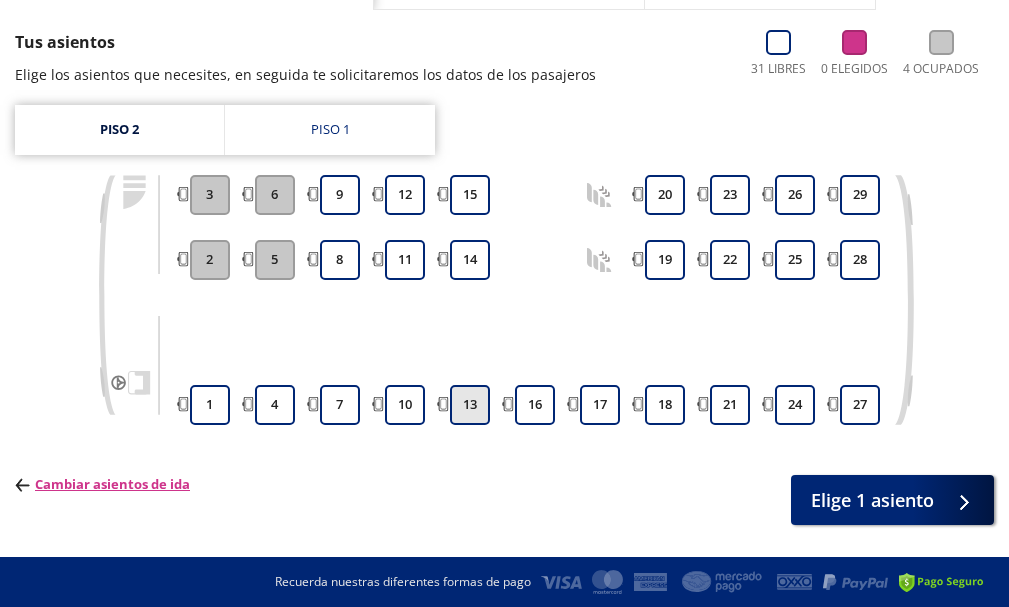click on "13" at bounding box center (470, 405) 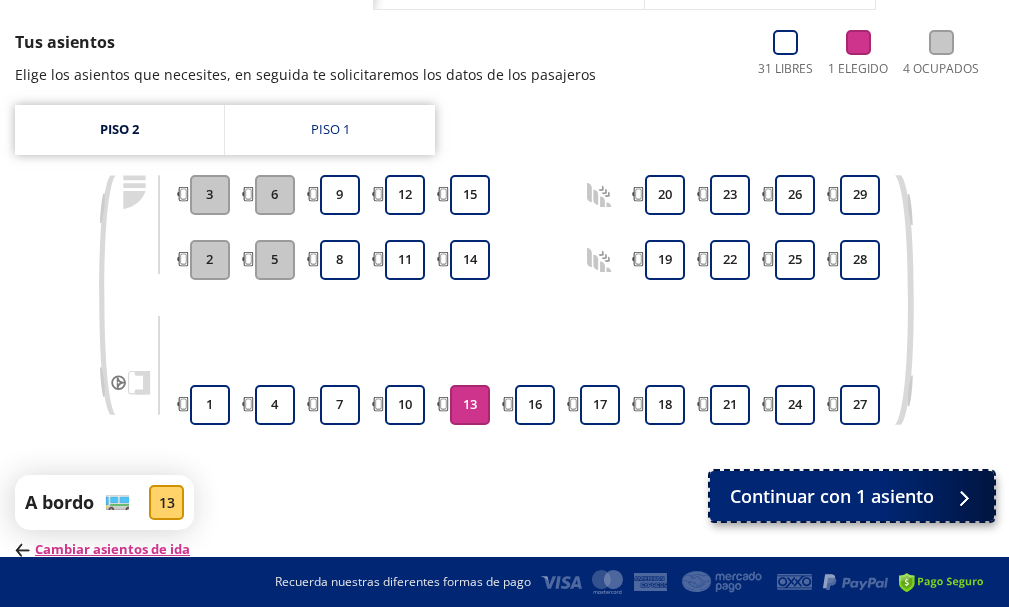 click on "Continuar con 1 asiento" at bounding box center (832, 496) 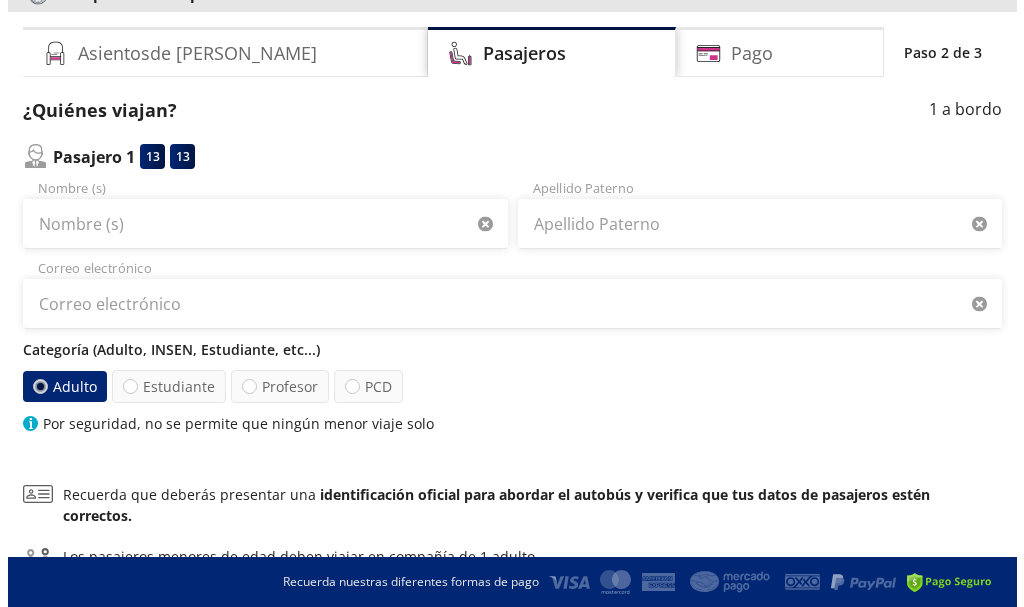 scroll, scrollTop: 0, scrollLeft: 0, axis: both 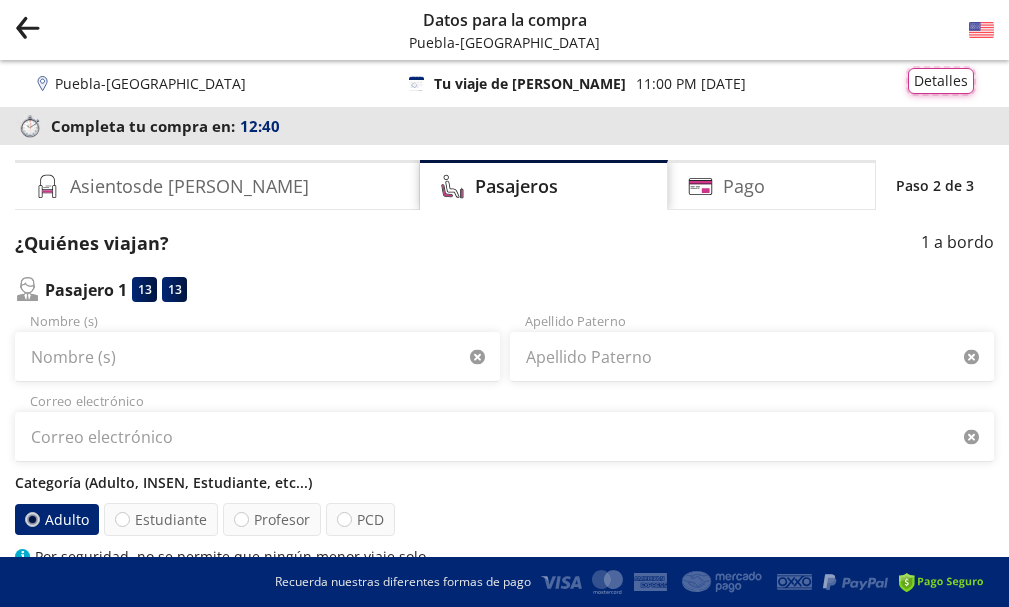 click on "Detalles" at bounding box center (941, 81) 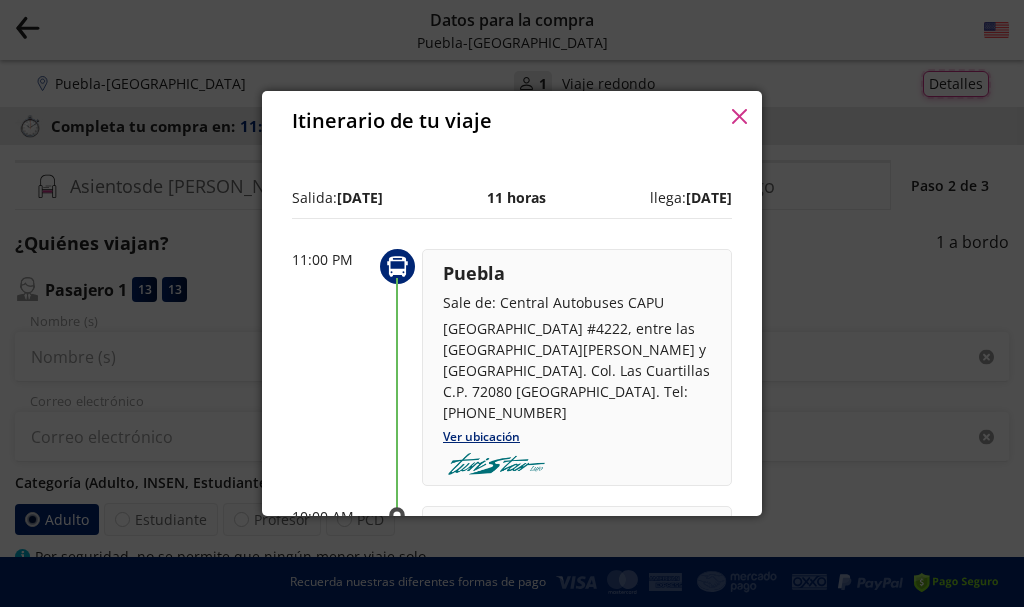 scroll, scrollTop: 309, scrollLeft: 0, axis: vertical 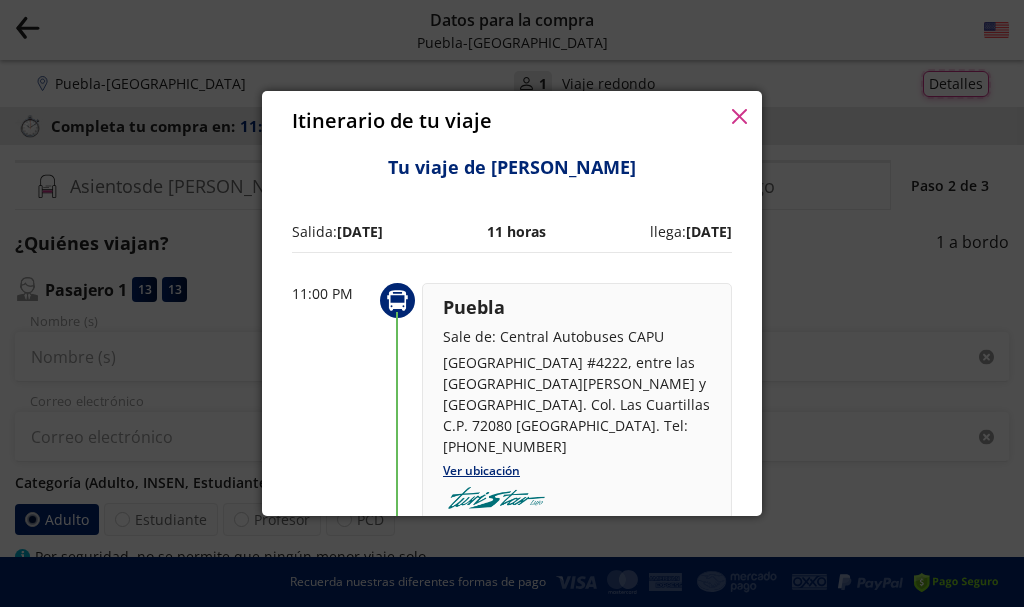 type 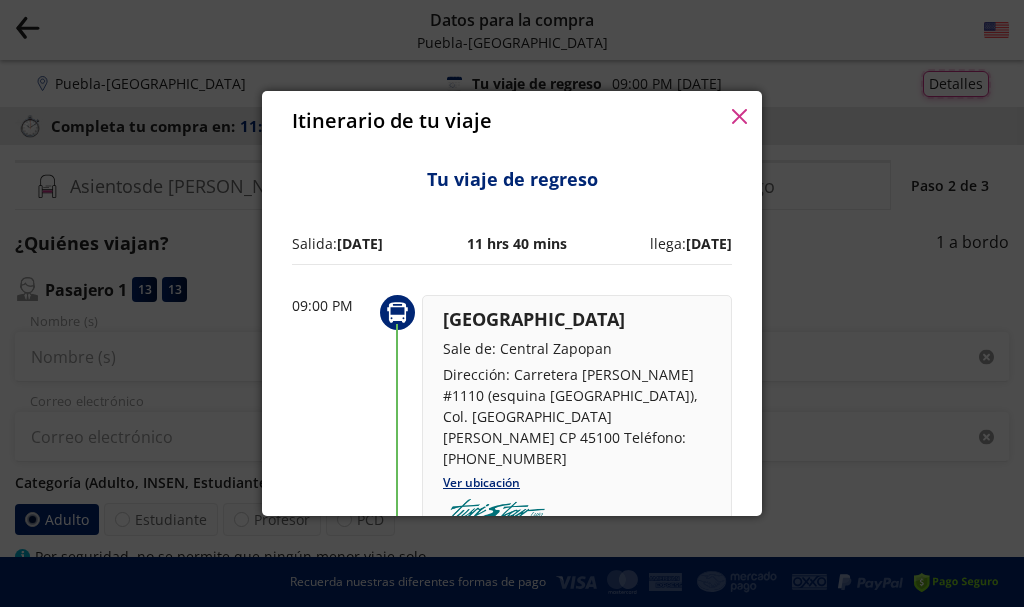 scroll, scrollTop: 1076, scrollLeft: 0, axis: vertical 